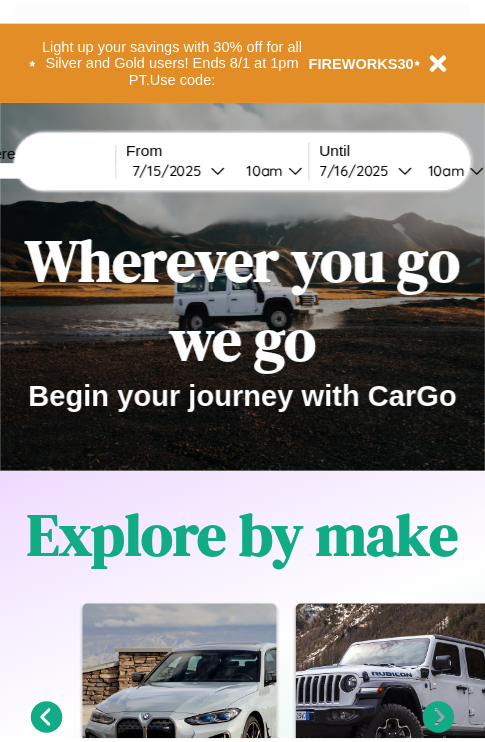 scroll, scrollTop: 0, scrollLeft: 0, axis: both 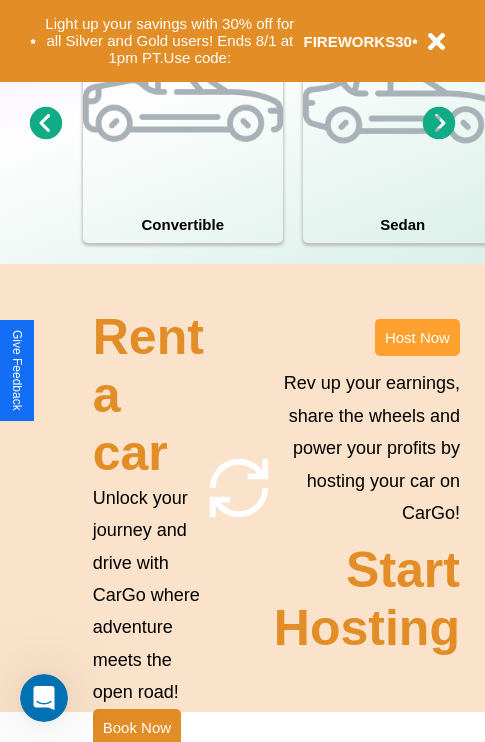 click on "Host Now" at bounding box center (417, 337) 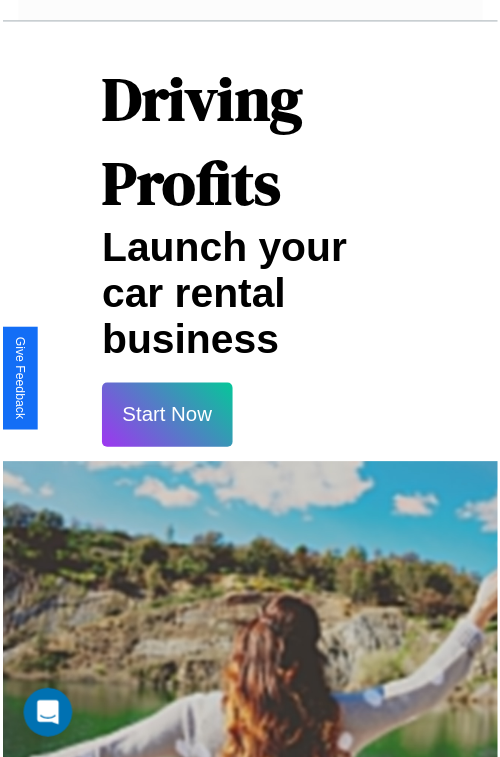scroll, scrollTop: 35, scrollLeft: 0, axis: vertical 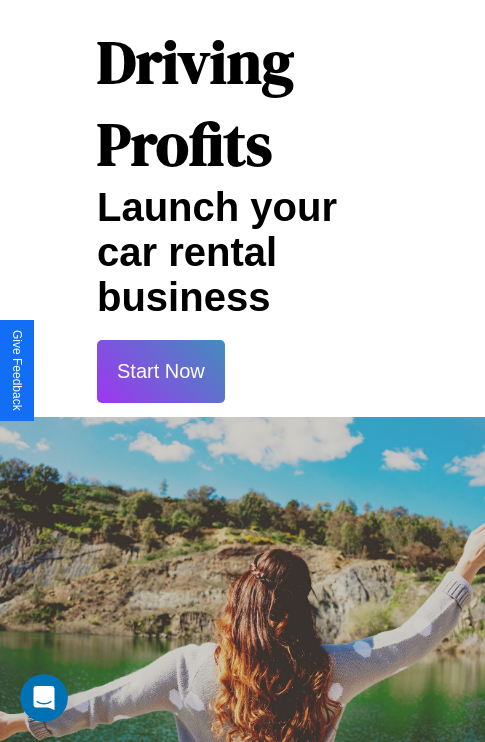 click on "Start Now" at bounding box center (161, 371) 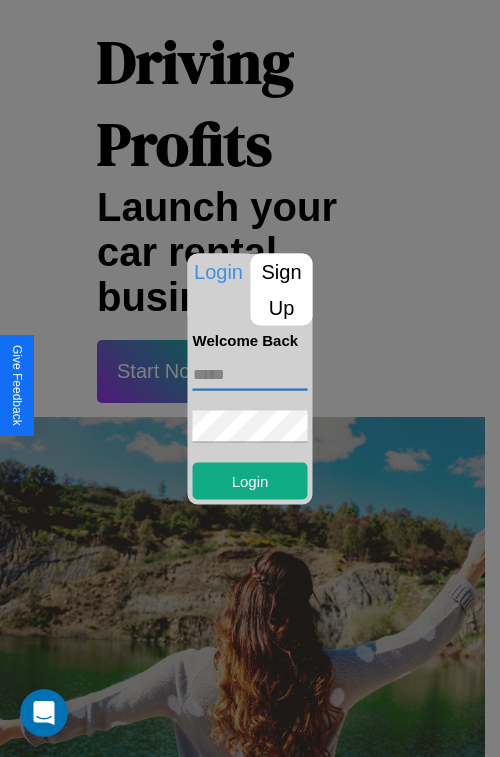 click at bounding box center [250, 374] 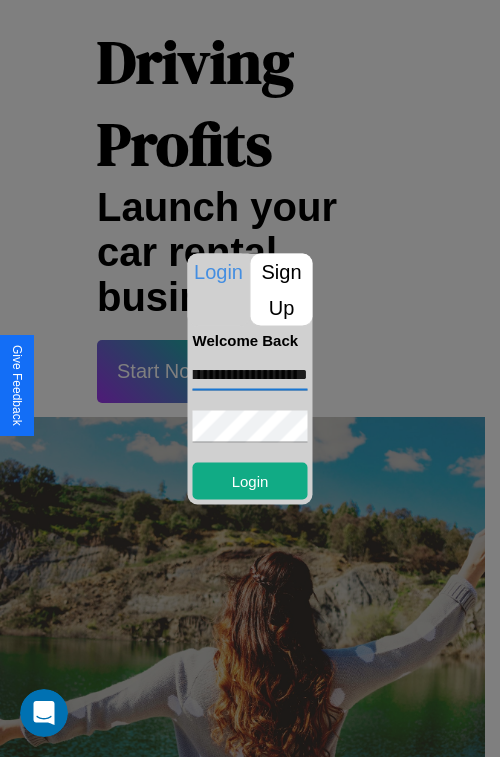 scroll, scrollTop: 0, scrollLeft: 59, axis: horizontal 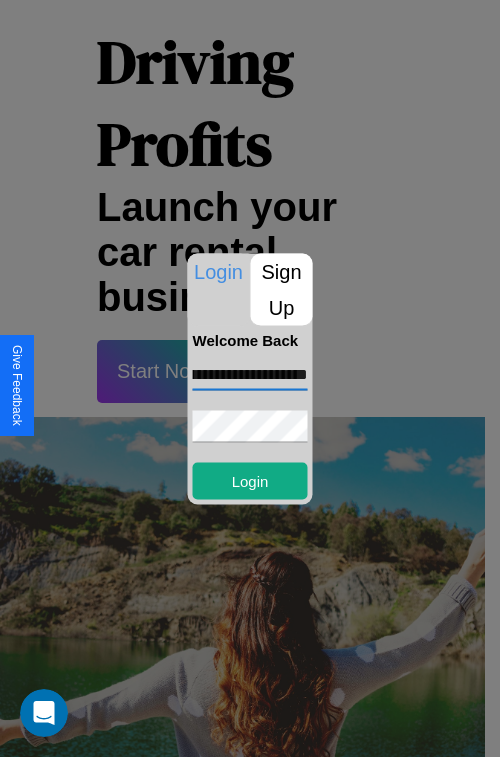 type on "**********" 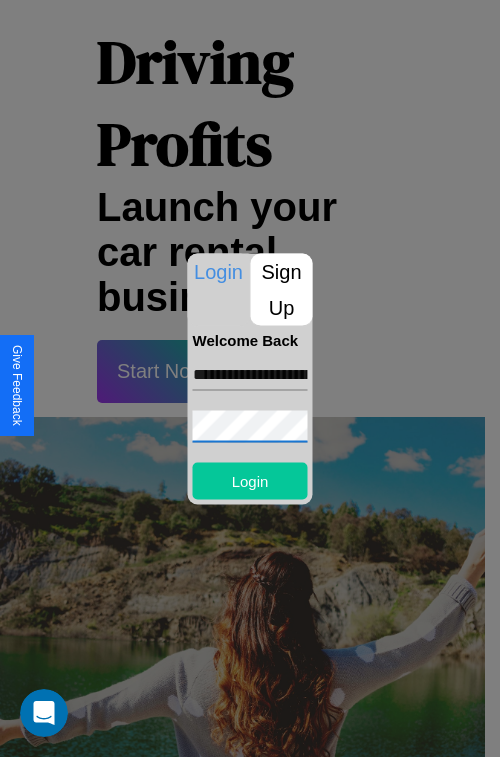 click on "Login" at bounding box center [250, 480] 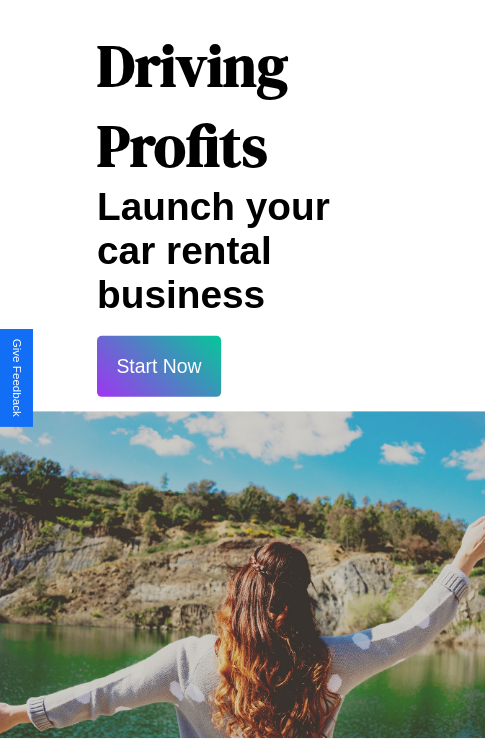 scroll, scrollTop: 37, scrollLeft: 0, axis: vertical 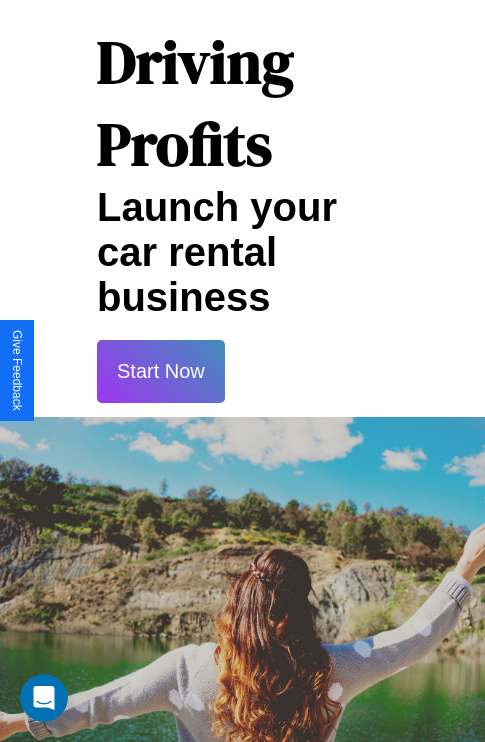 click on "Start Now" at bounding box center (161, 371) 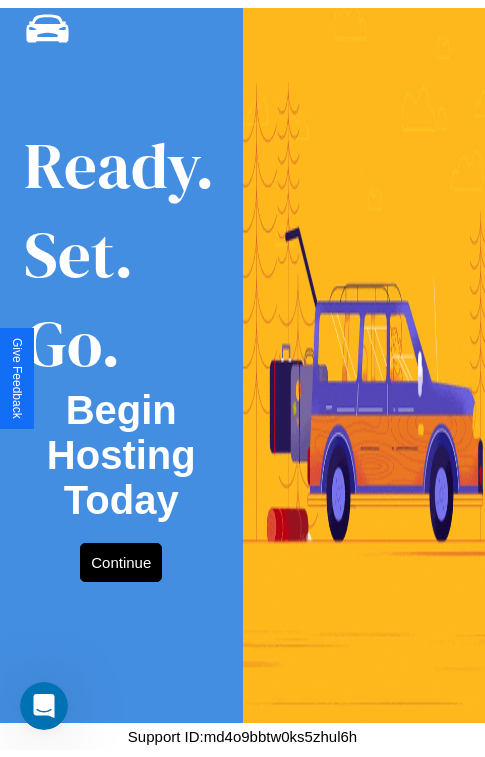 scroll, scrollTop: 0, scrollLeft: 0, axis: both 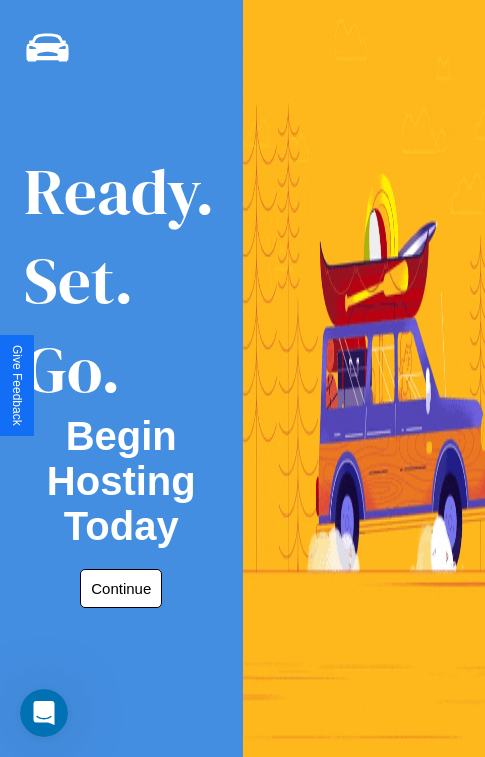 click on "Continue" at bounding box center [121, 588] 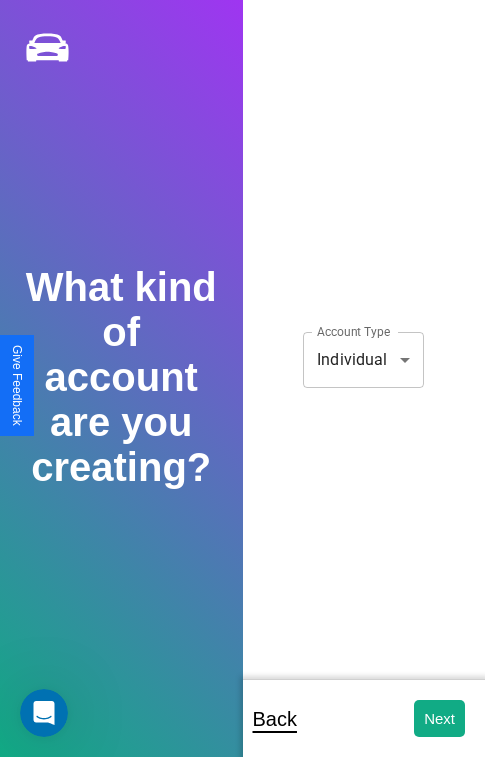 click on "**********" at bounding box center (242, 392) 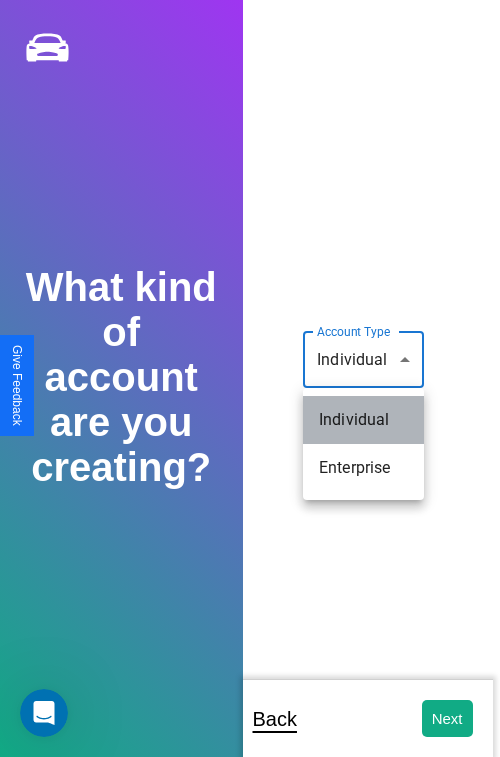 click on "Individual" at bounding box center (363, 420) 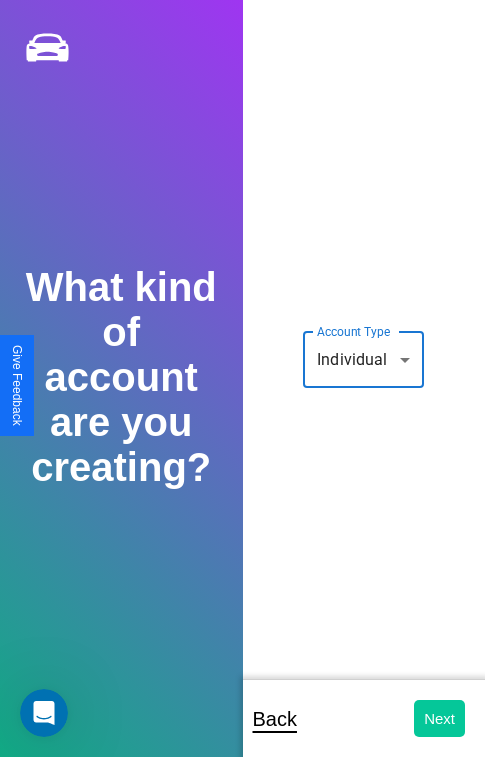 click on "Next" at bounding box center (439, 718) 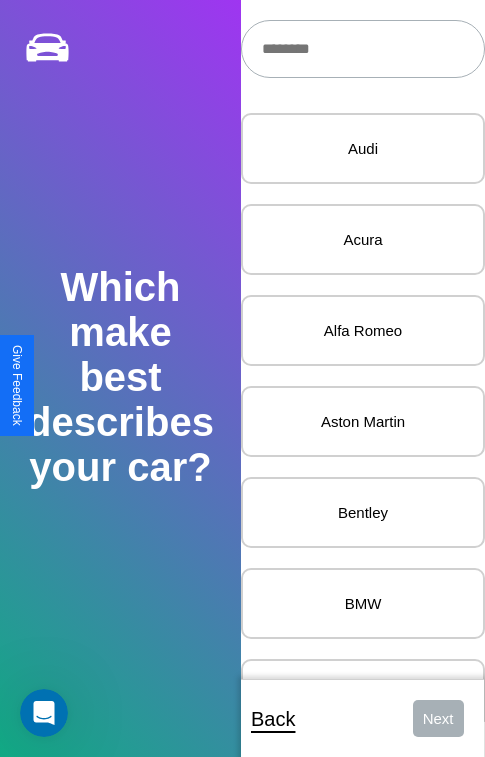 scroll, scrollTop: 27, scrollLeft: 0, axis: vertical 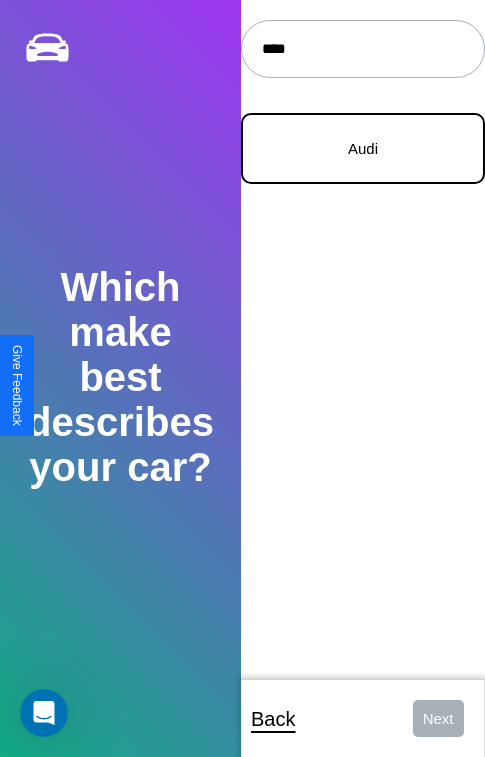 type on "****" 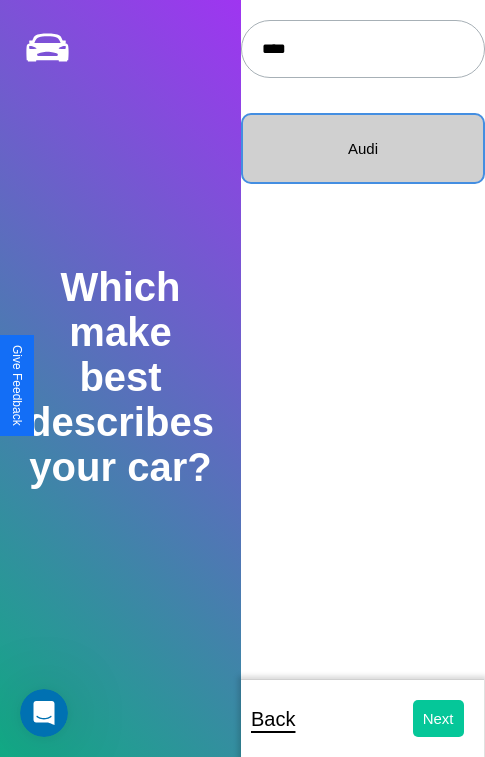 click on "Next" at bounding box center [438, 718] 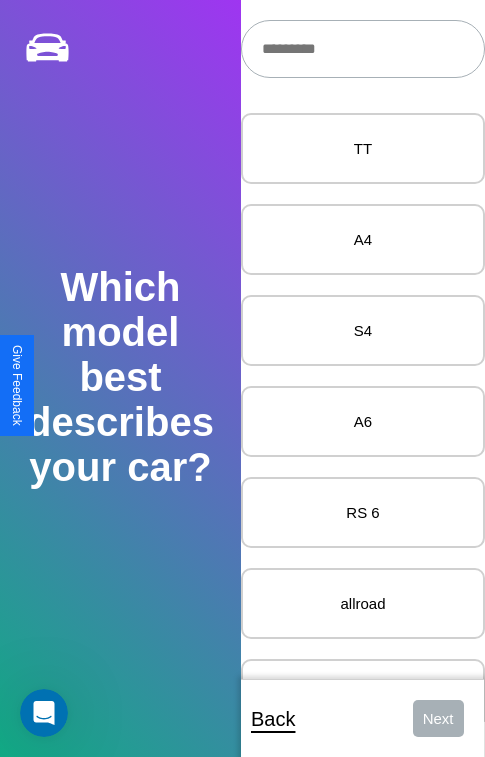 scroll, scrollTop: 27, scrollLeft: 0, axis: vertical 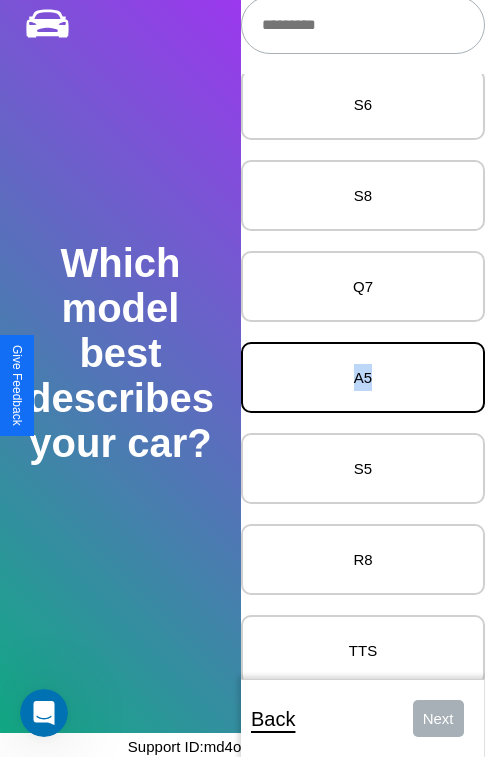 click on "A5" at bounding box center (363, 377) 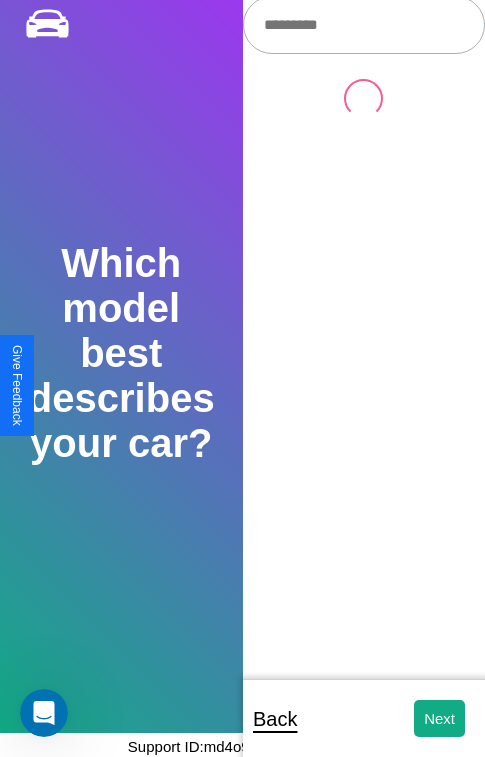 scroll, scrollTop: 0, scrollLeft: 0, axis: both 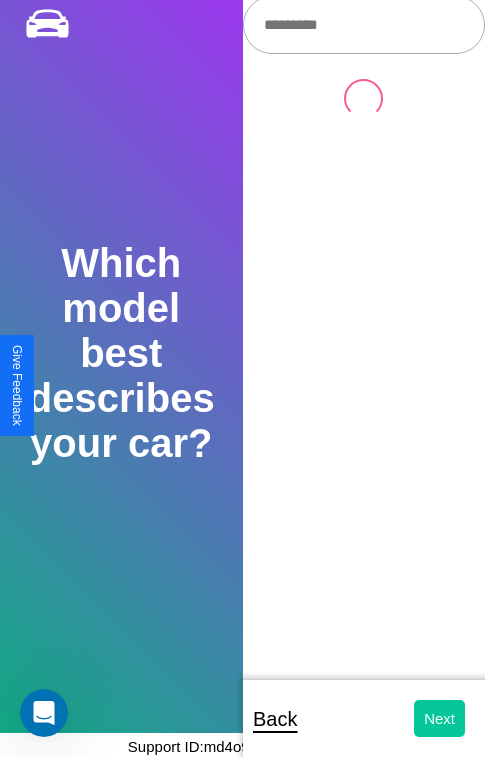click on "Next" at bounding box center [439, 718] 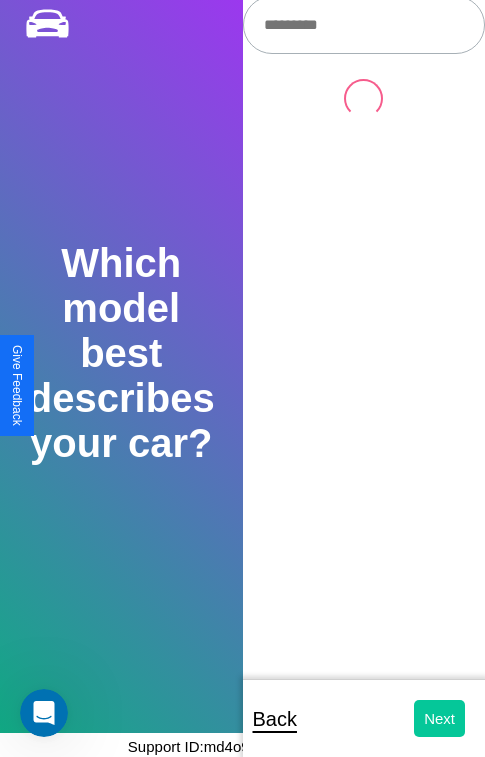 select on "*****" 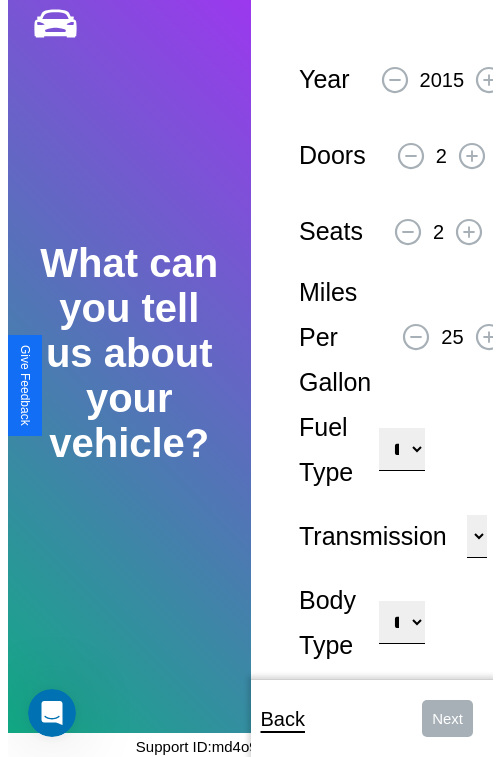 scroll, scrollTop: 0, scrollLeft: 0, axis: both 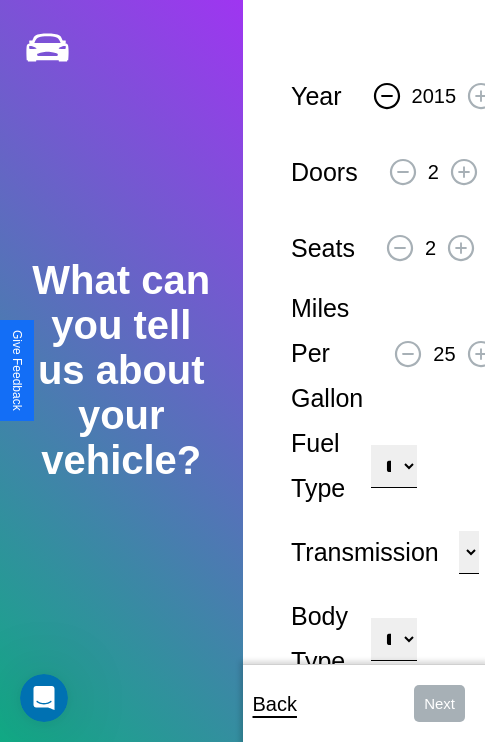 click 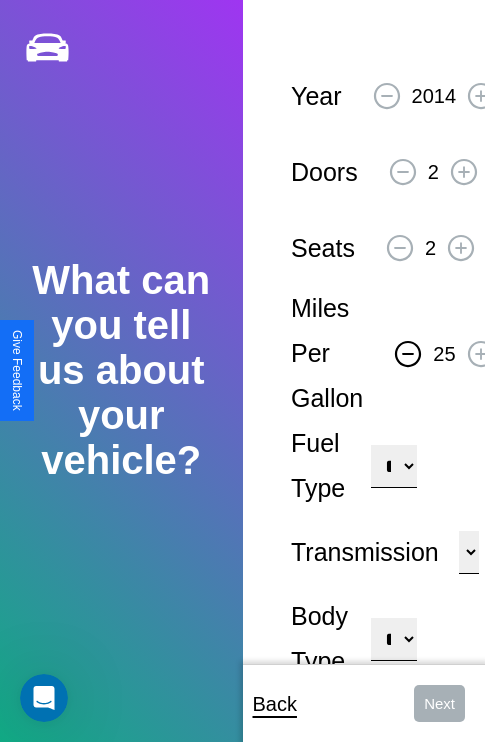 click 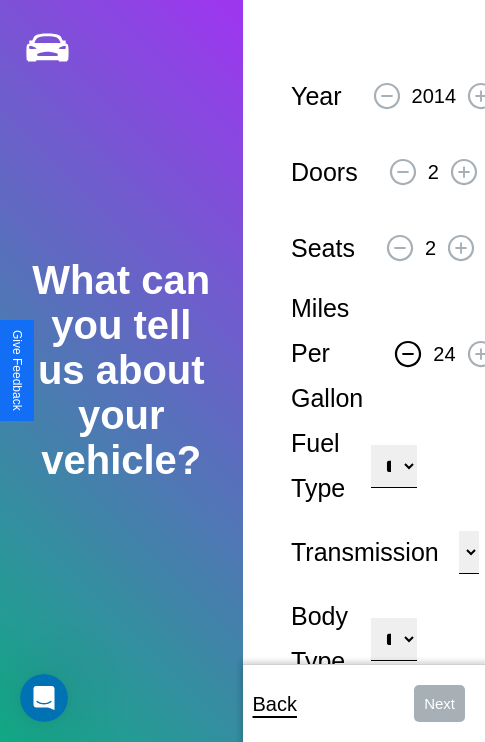 click 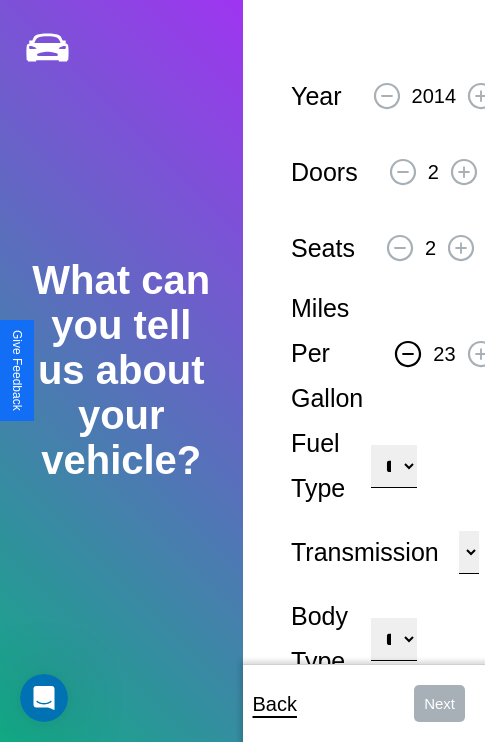click 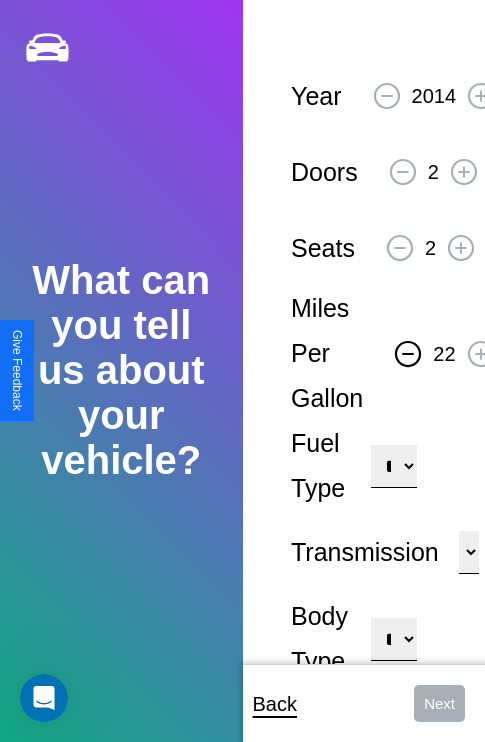 click 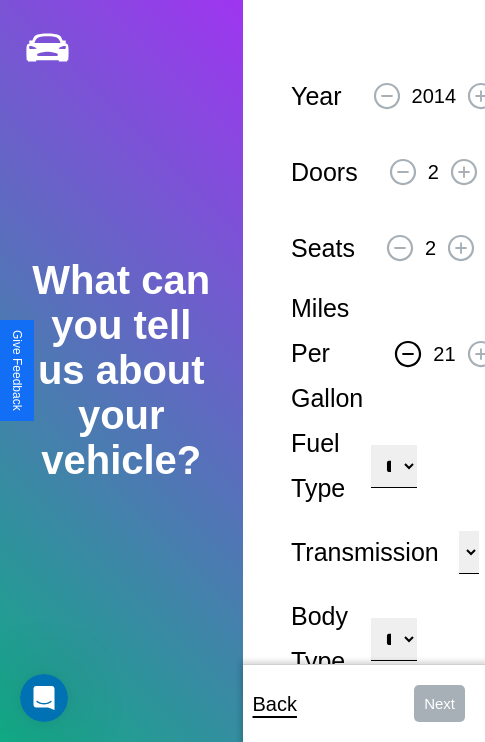 click 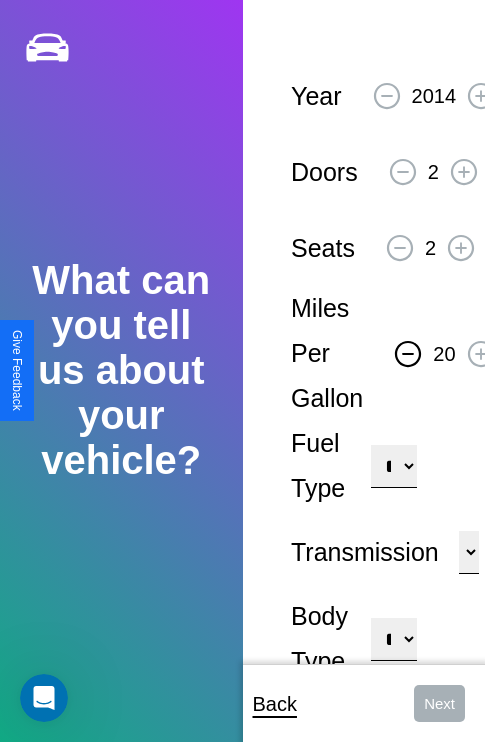 click 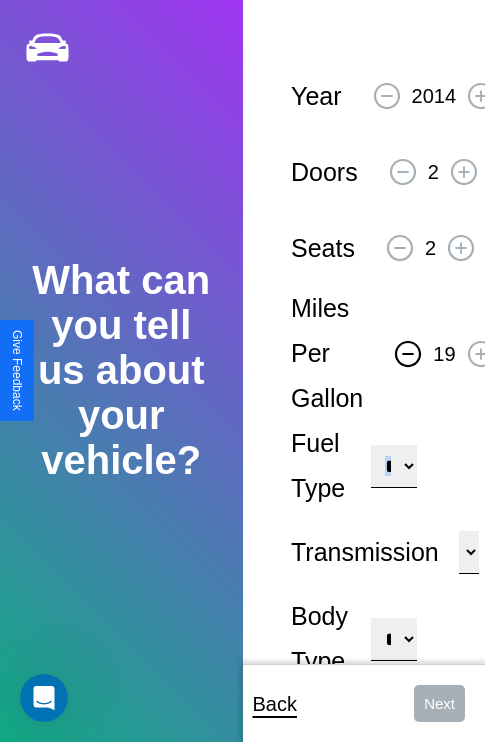 click on "**********" at bounding box center [393, 466] 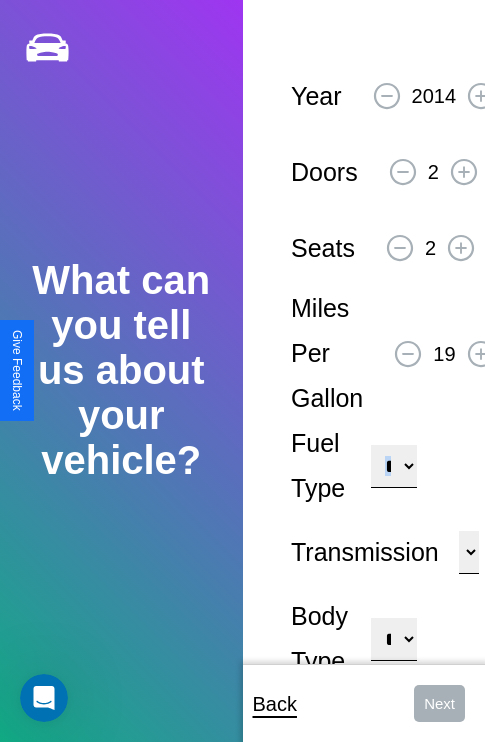 select on "********" 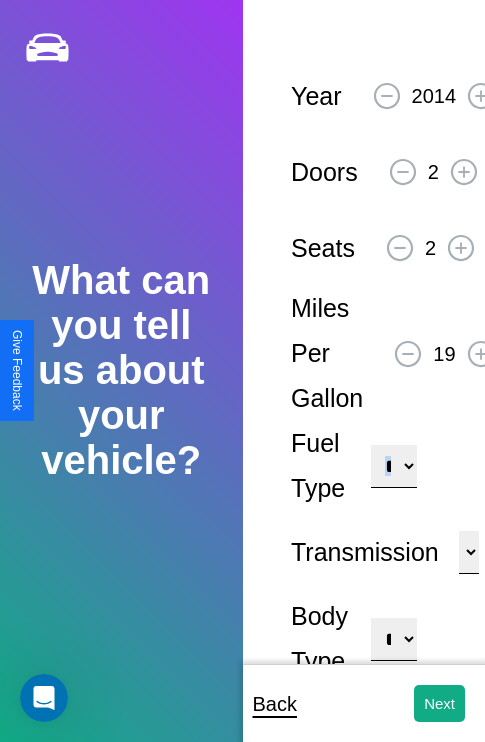 click on "**********" at bounding box center [393, 639] 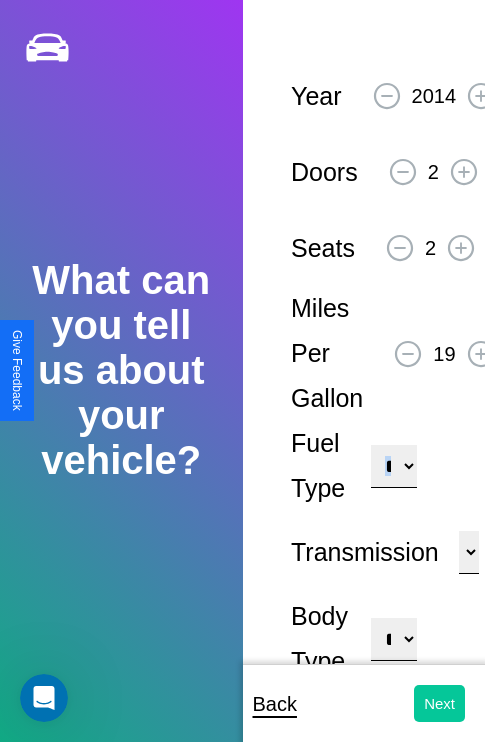 click on "Next" at bounding box center (439, 703) 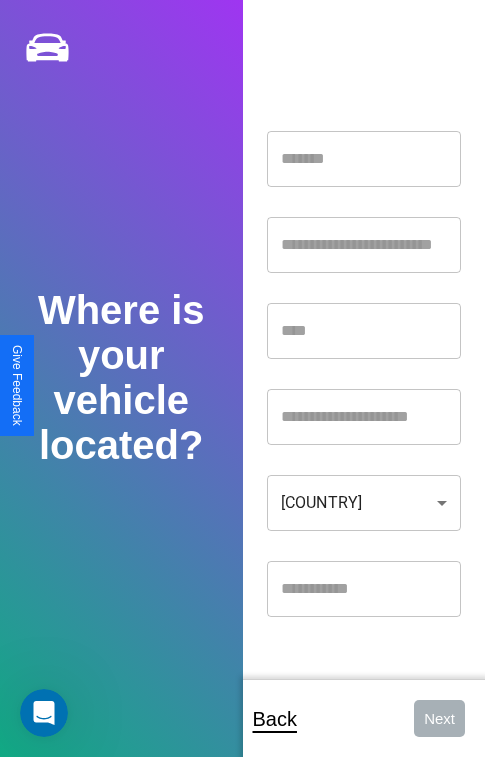 click at bounding box center [364, 159] 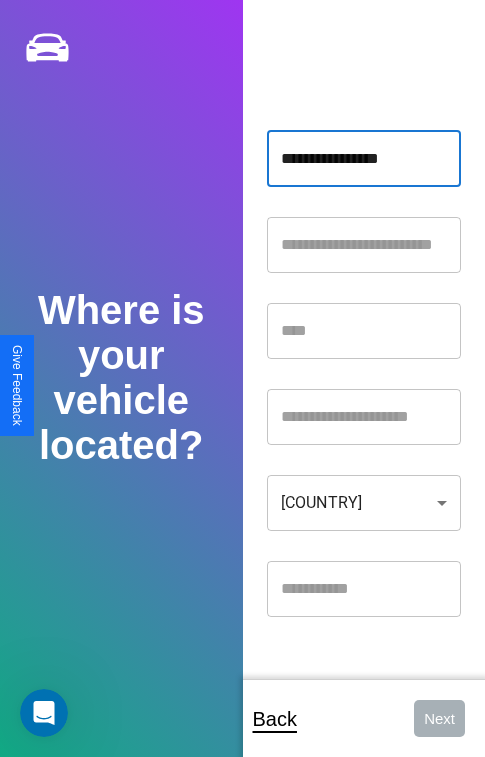 type on "**********" 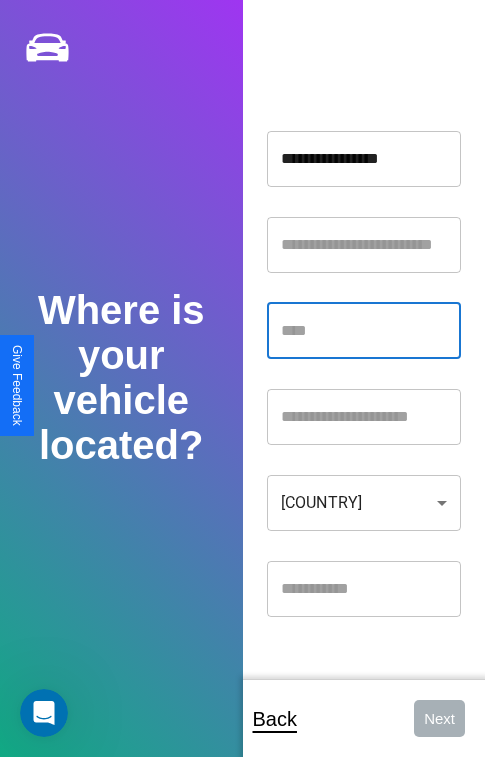 click at bounding box center (364, 331) 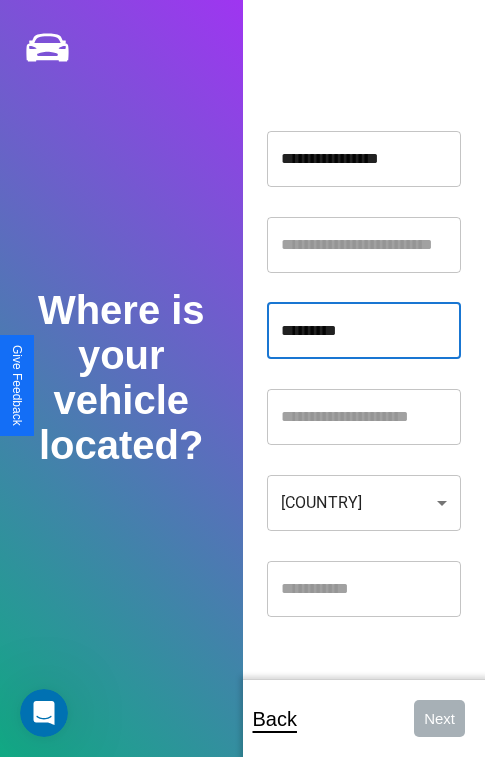 type on "*********" 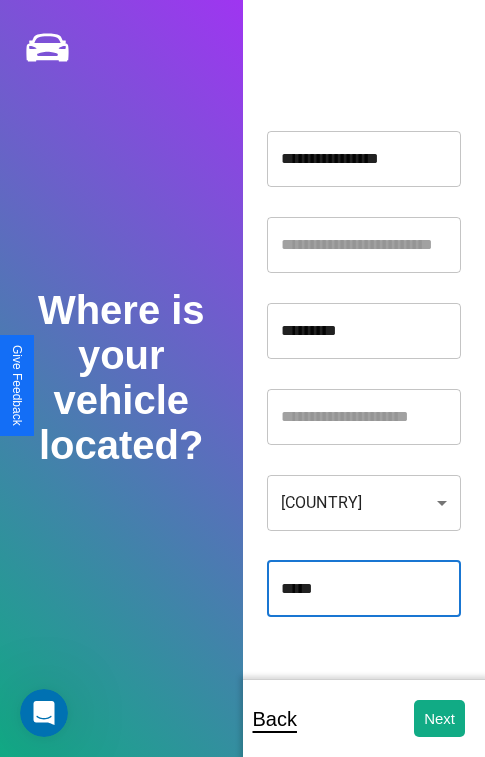 type on "*****" 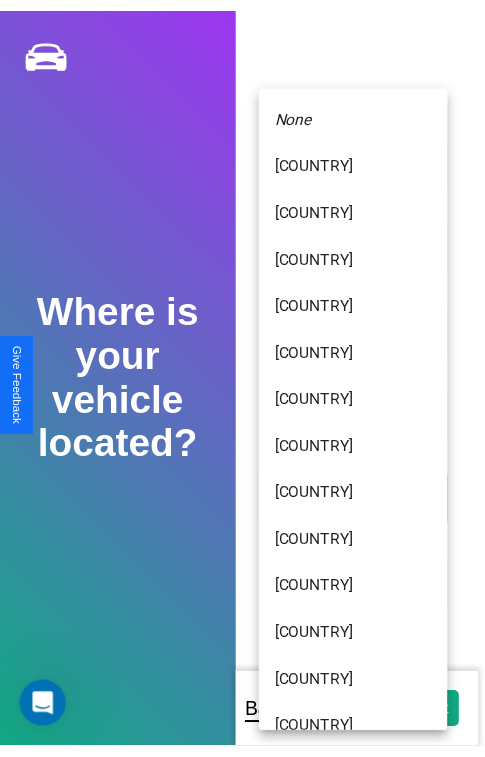 scroll, scrollTop: 459, scrollLeft: 0, axis: vertical 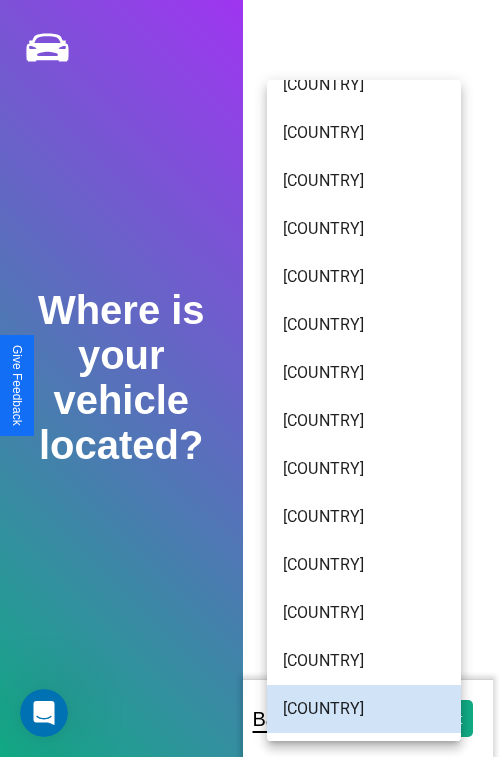 click on "[COUNTRY]" at bounding box center (364, 373) 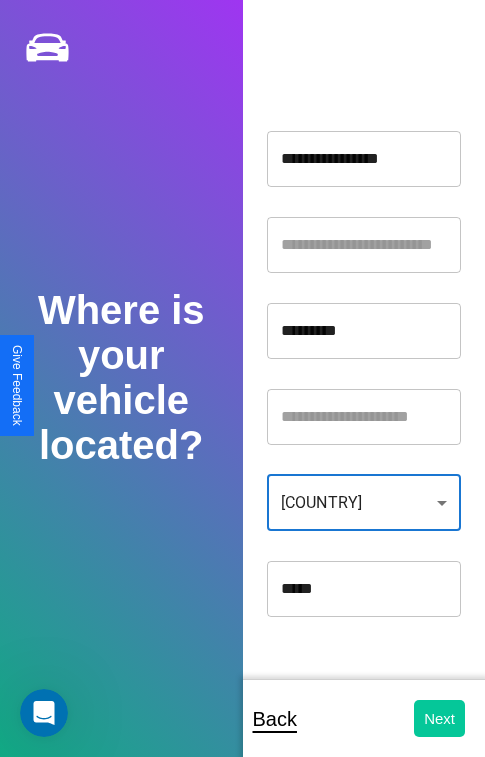click on "Next" at bounding box center (439, 718) 